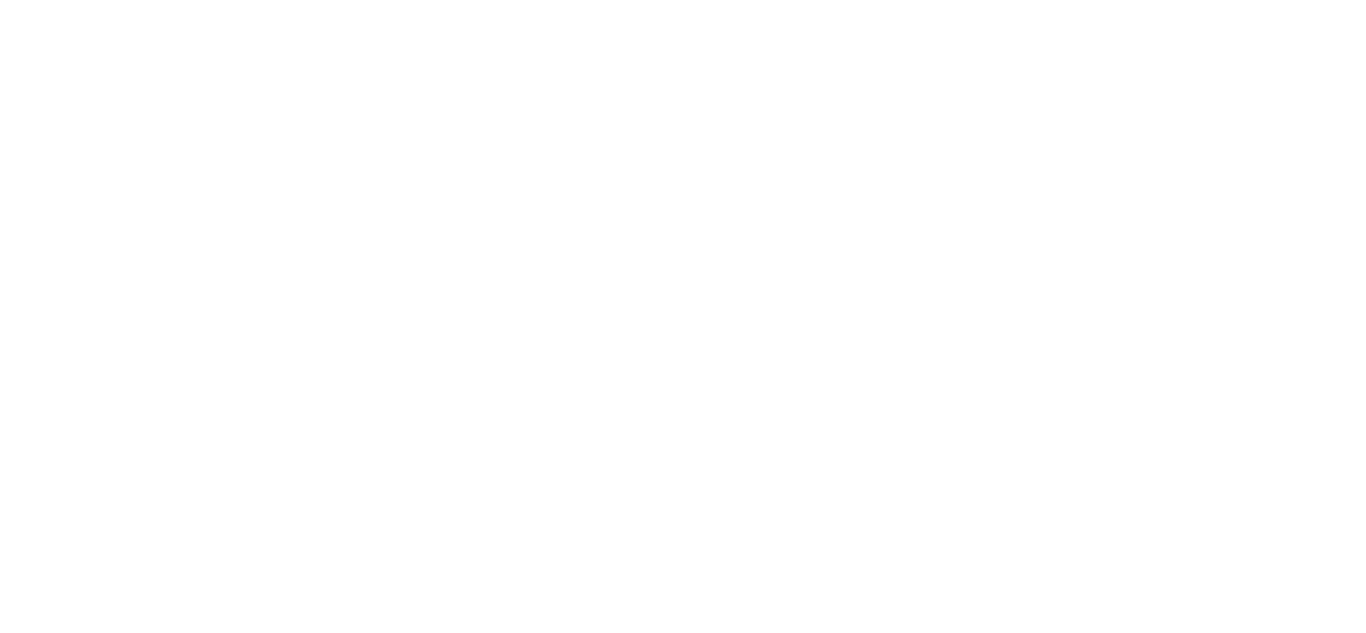 scroll, scrollTop: 0, scrollLeft: 0, axis: both 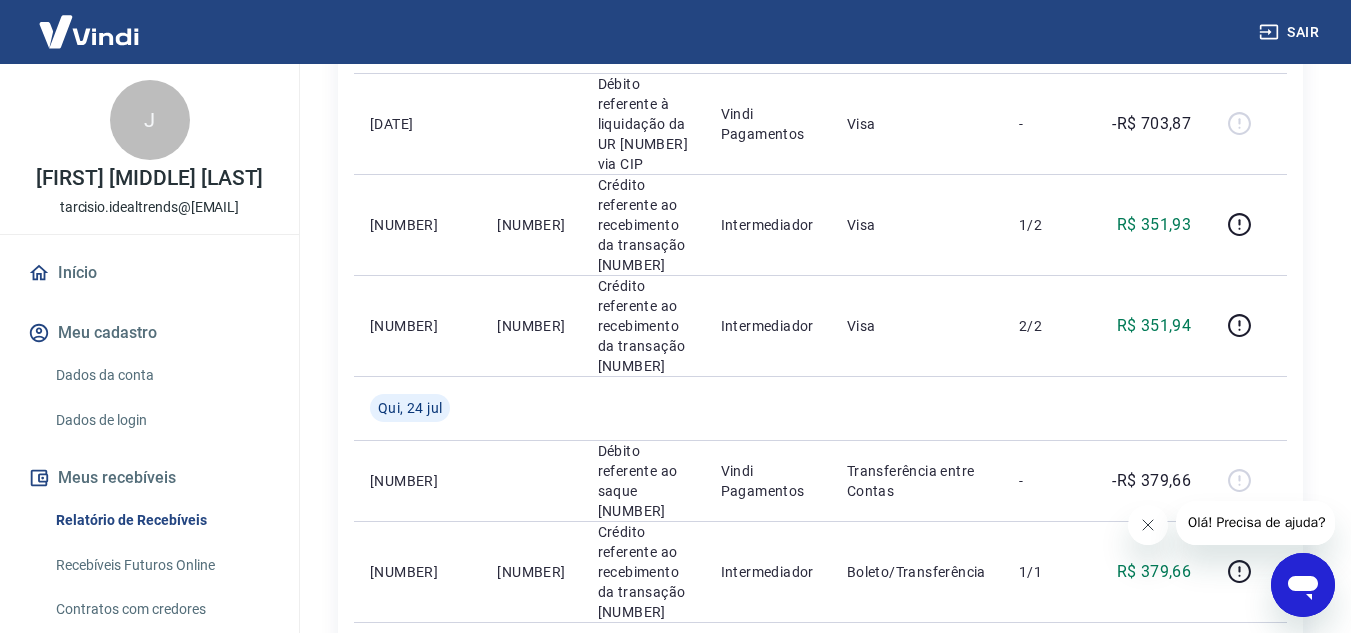 click at bounding box center (1147, 525) 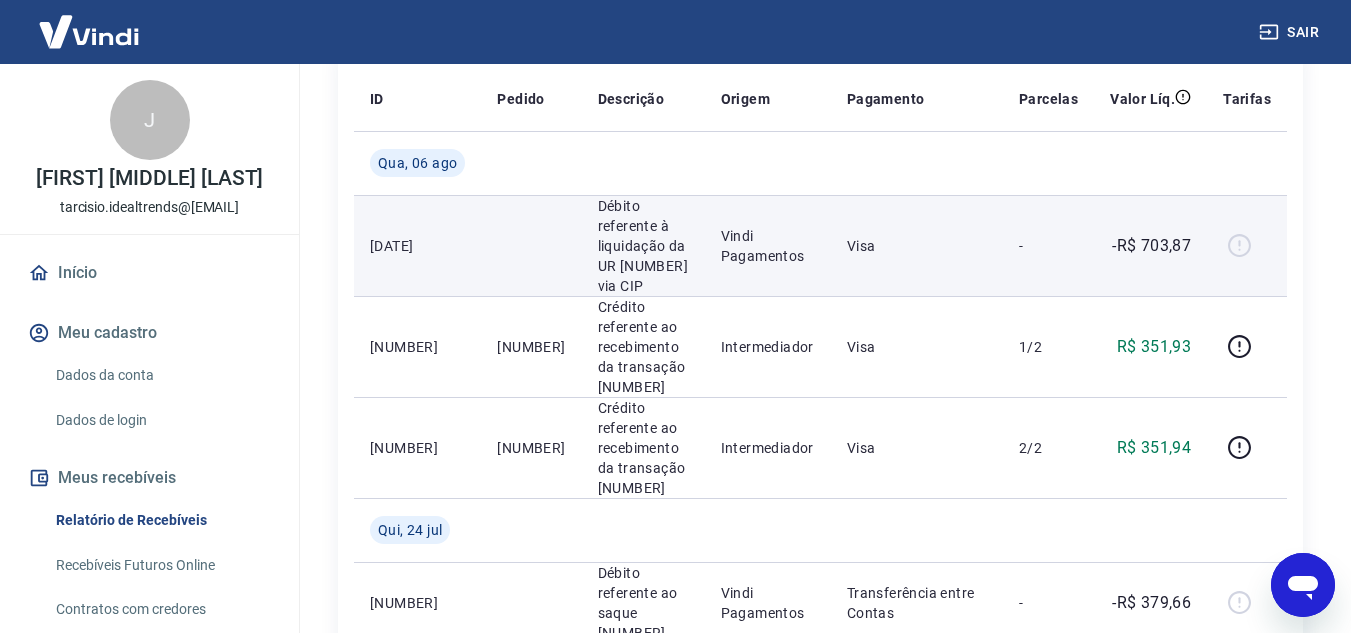 scroll, scrollTop: 300, scrollLeft: 0, axis: vertical 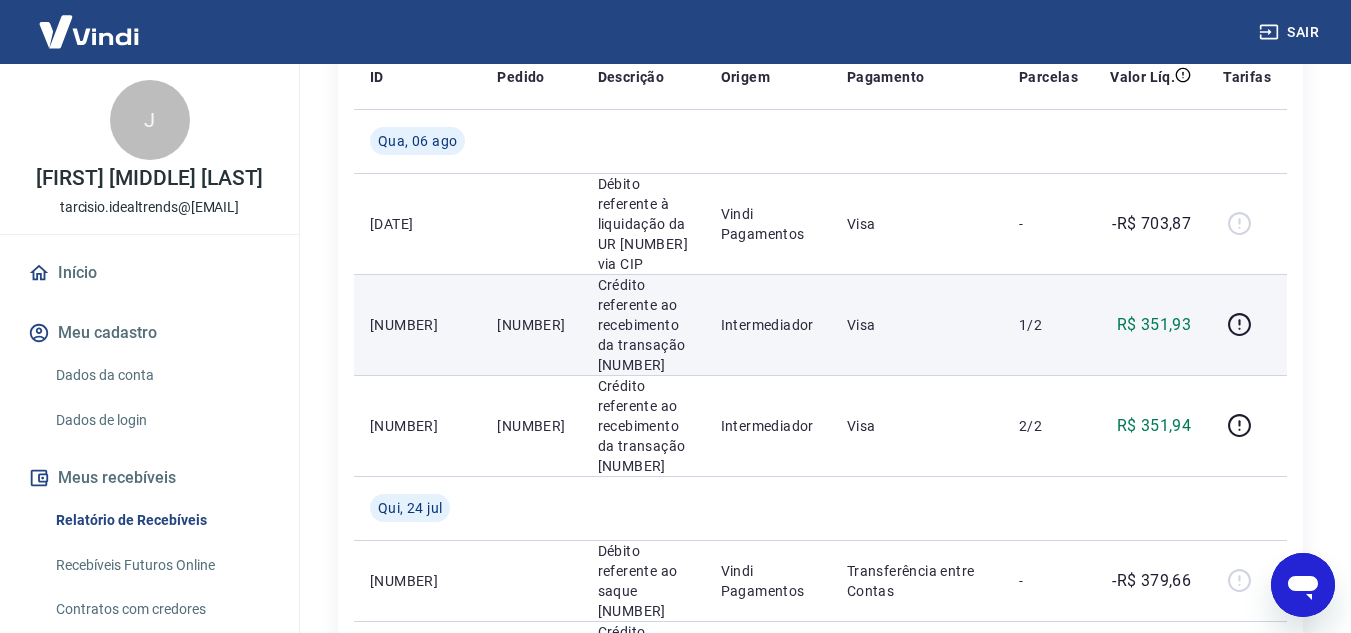 drag, startPoint x: 492, startPoint y: 325, endPoint x: 570, endPoint y: 329, distance: 78.10249 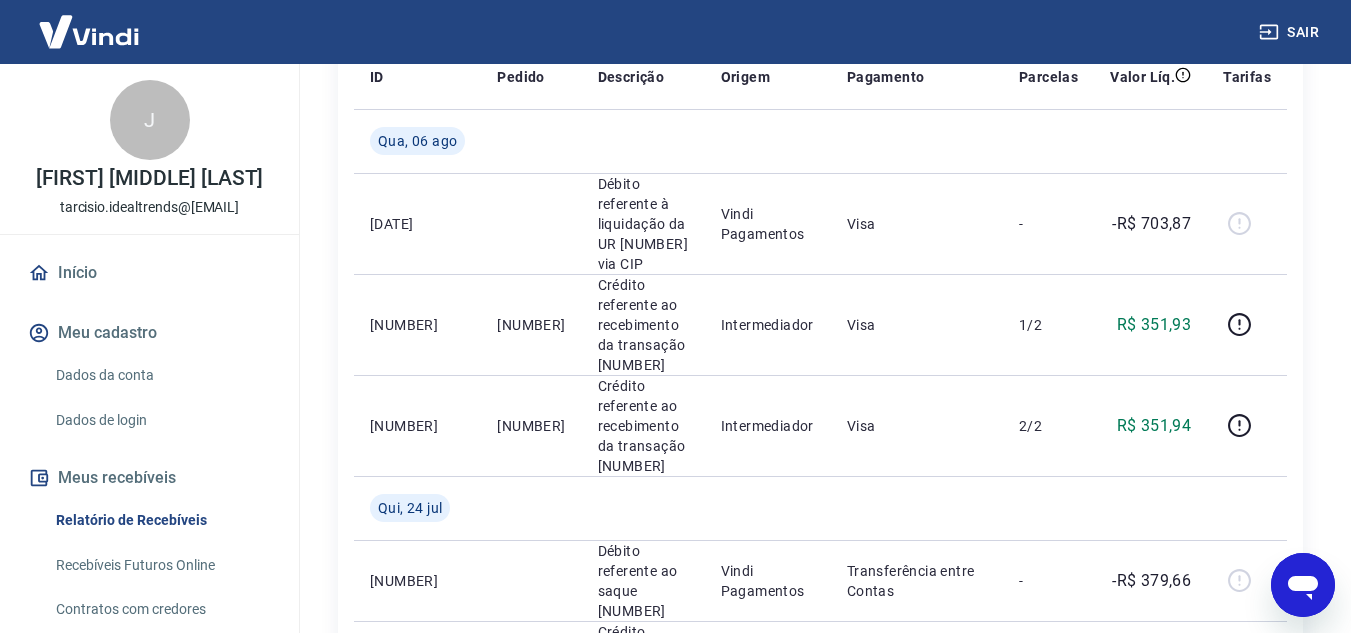 copy on "[NUMBER]" 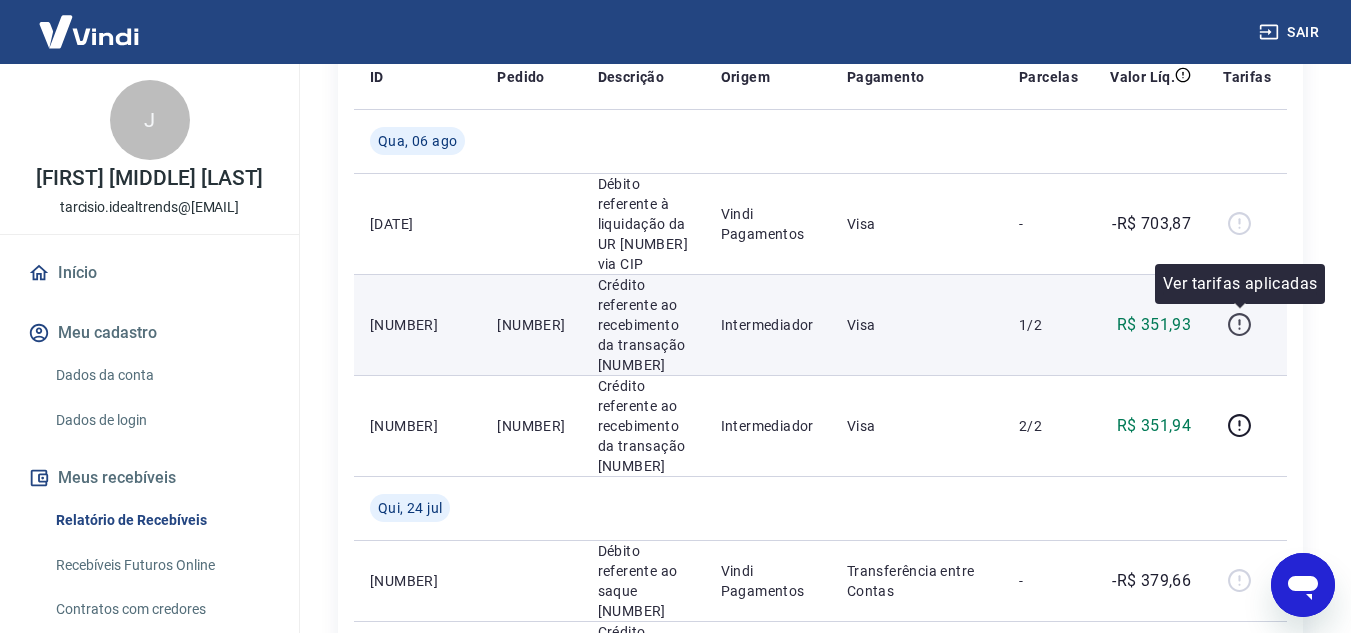 click 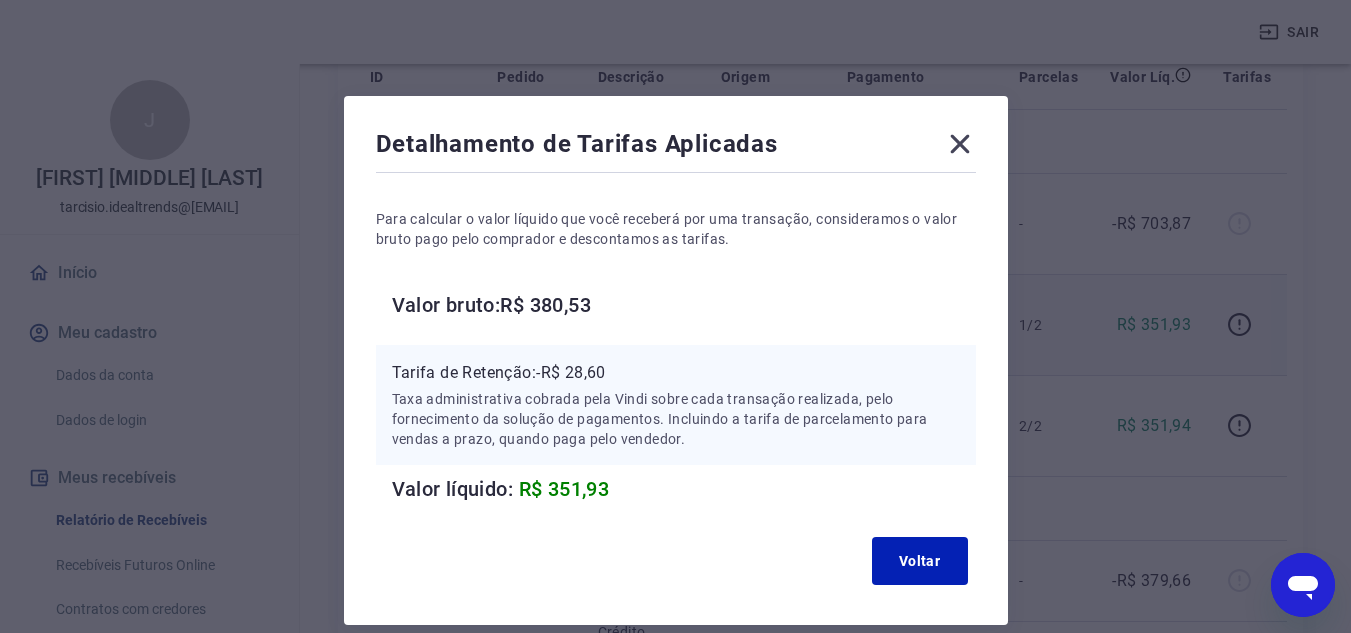 click 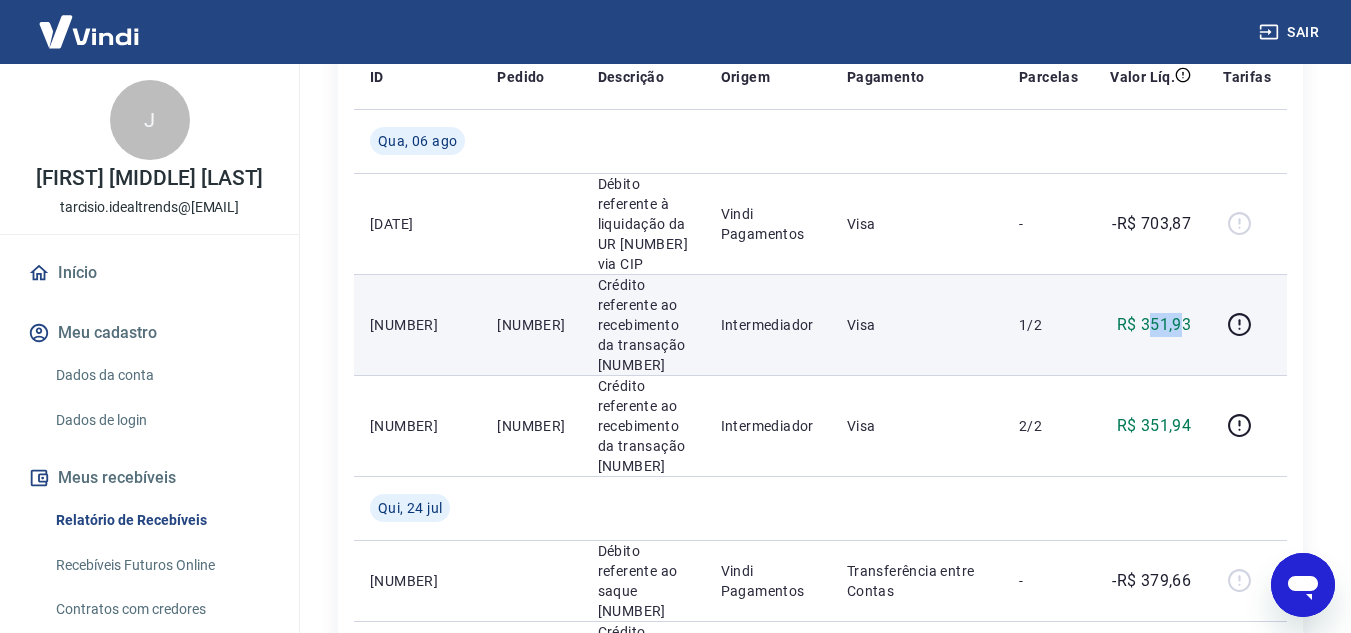 drag, startPoint x: 1148, startPoint y: 322, endPoint x: 1181, endPoint y: 322, distance: 33 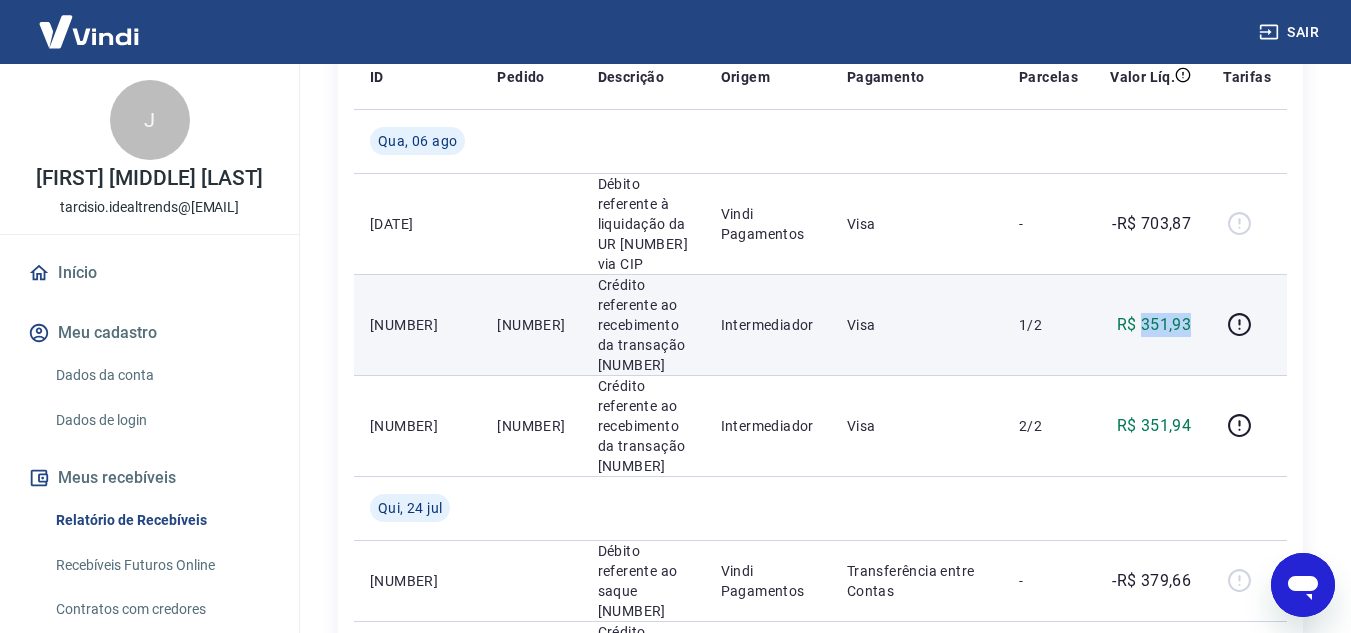 drag, startPoint x: 1145, startPoint y: 321, endPoint x: 1193, endPoint y: 322, distance: 48.010414 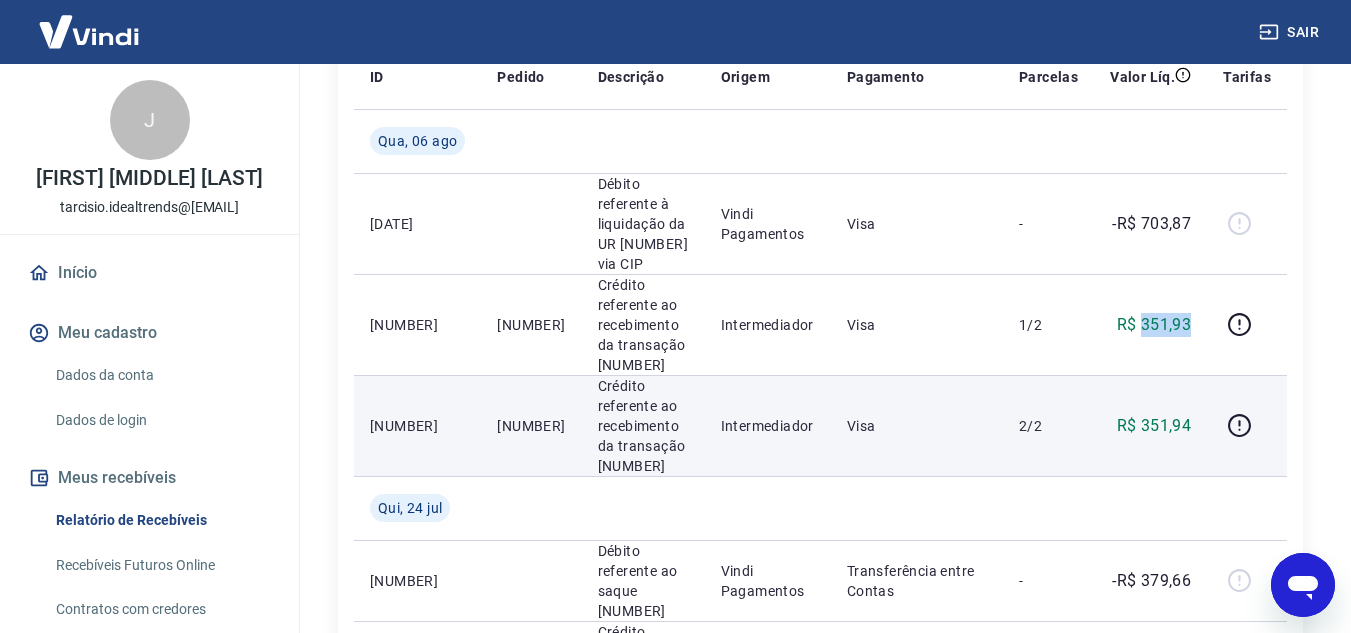 copy on "351,93" 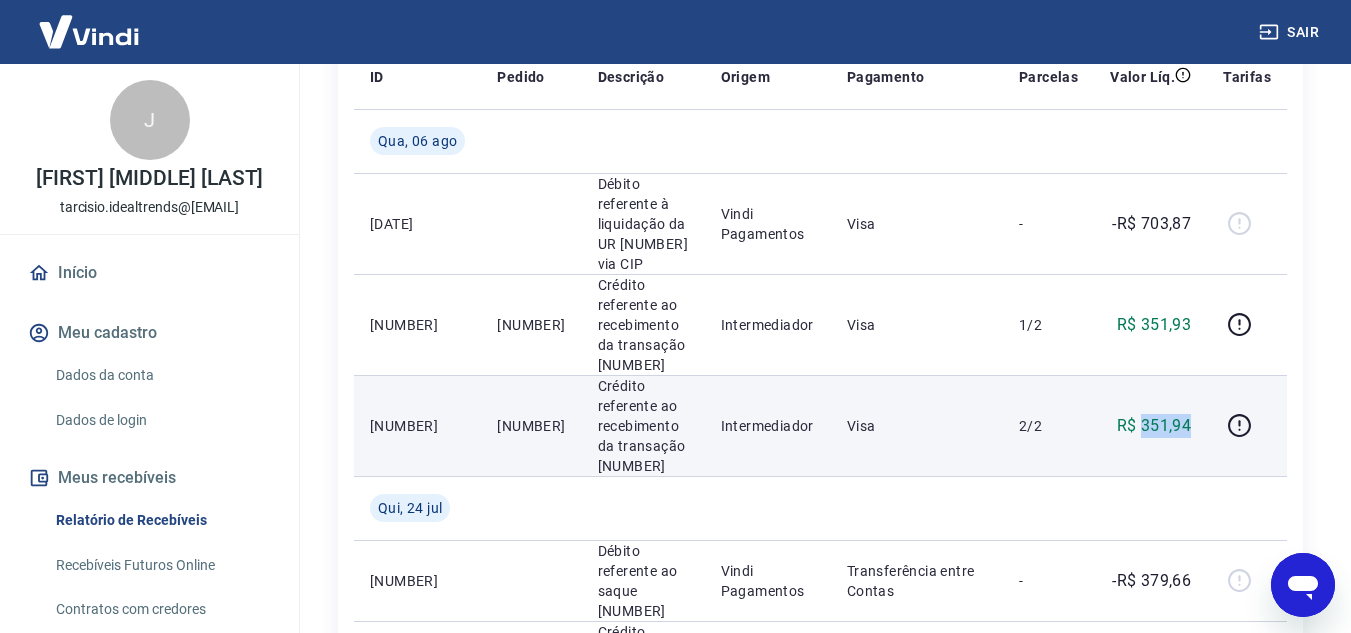 drag, startPoint x: 1144, startPoint y: 424, endPoint x: 1195, endPoint y: 424, distance: 51 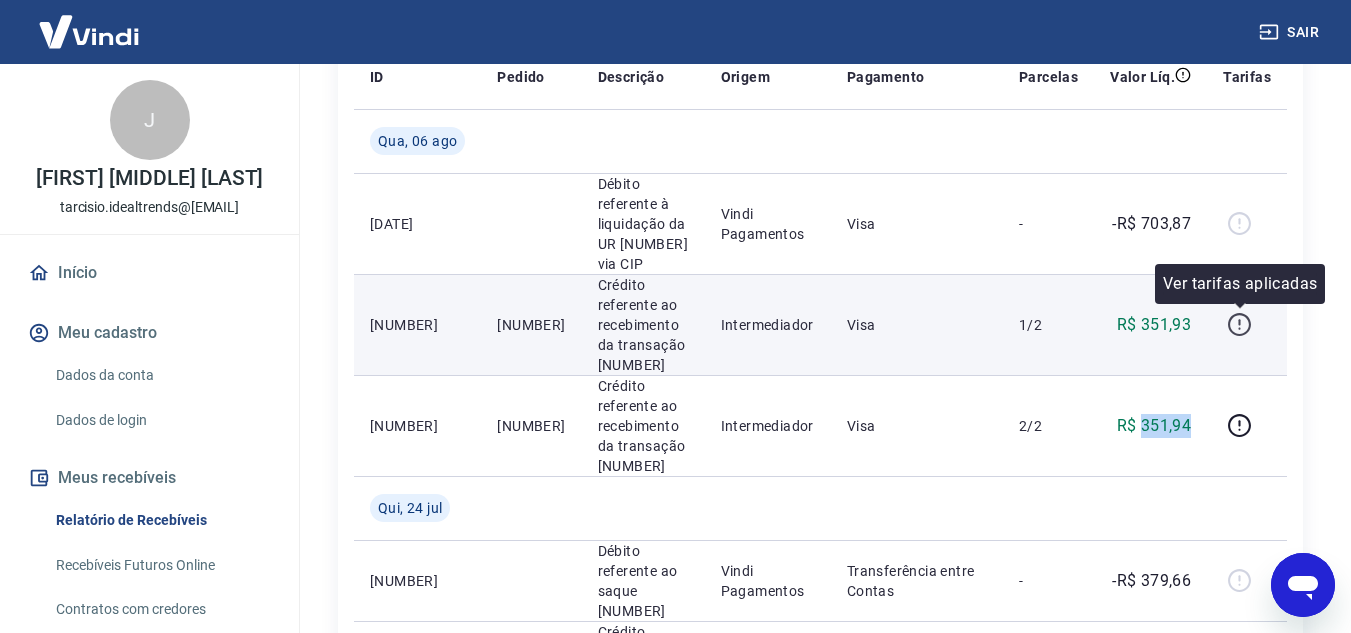 click 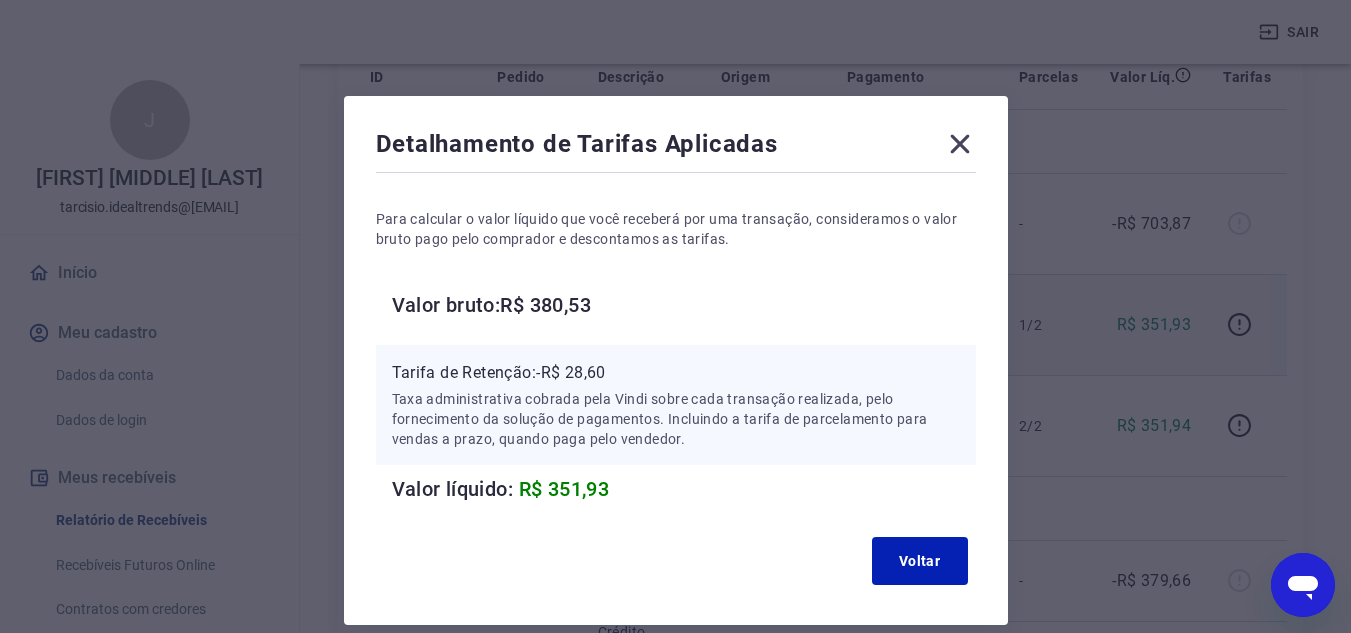 click 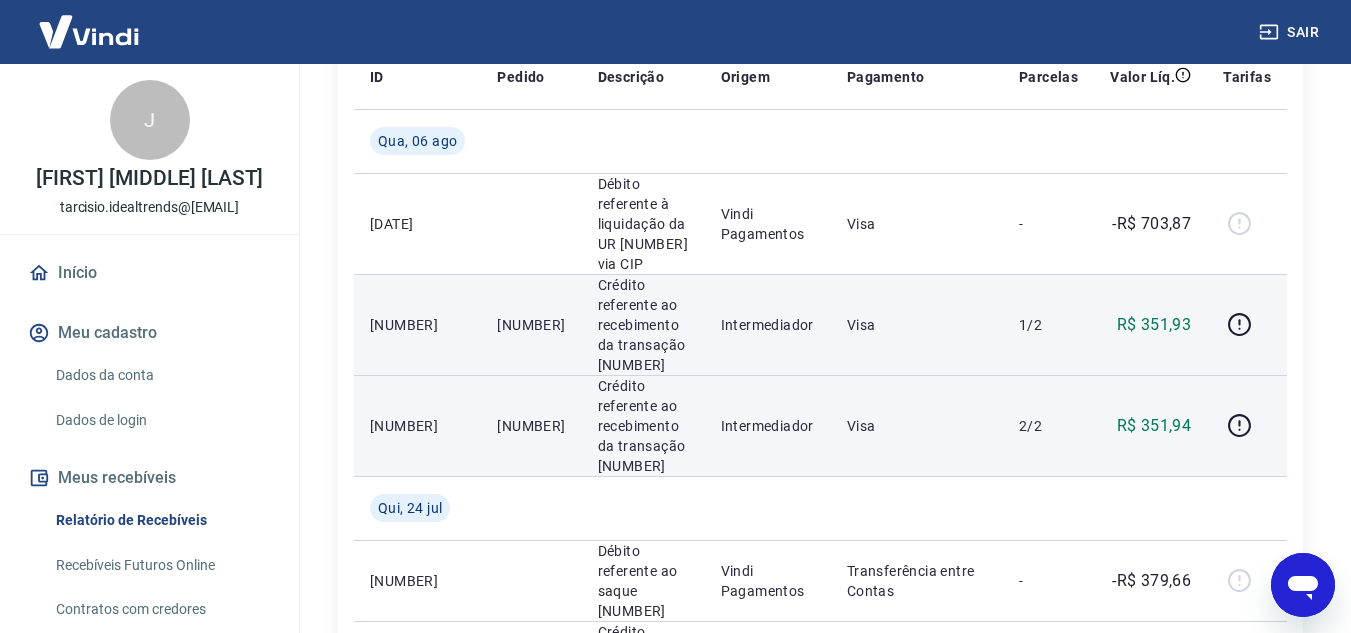 drag, startPoint x: 497, startPoint y: 425, endPoint x: 574, endPoint y: 430, distance: 77.16217 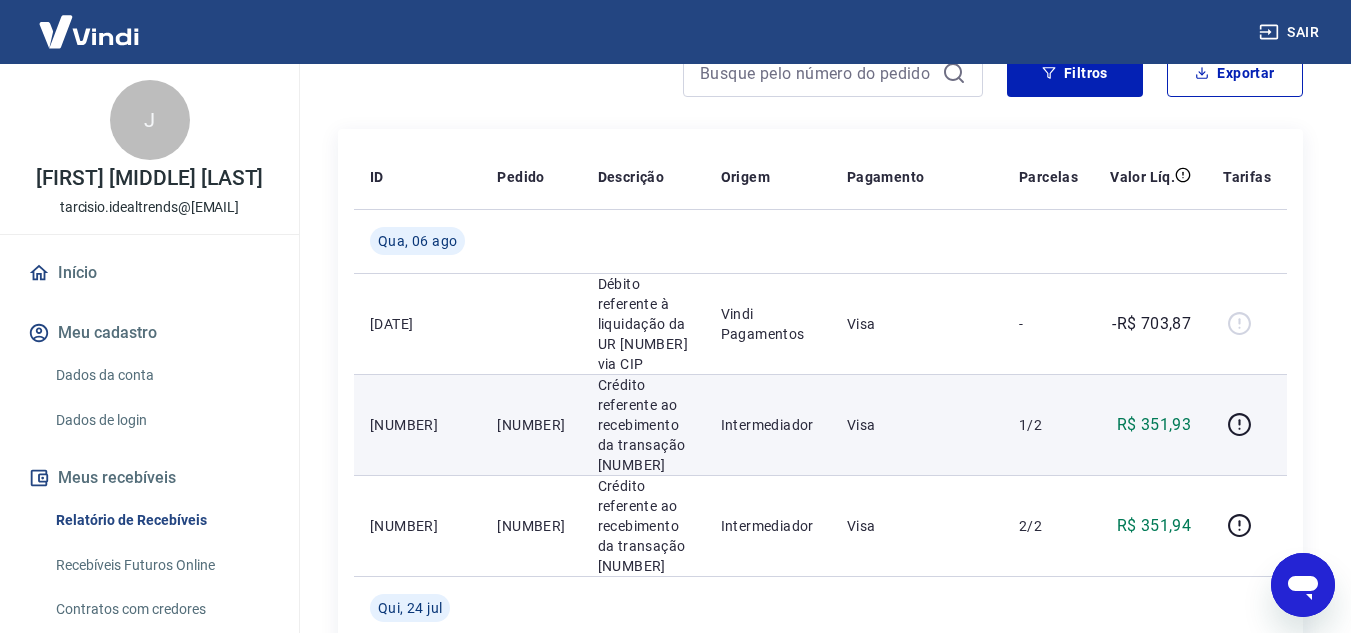 drag, startPoint x: 494, startPoint y: 422, endPoint x: 571, endPoint y: 425, distance: 77.05842 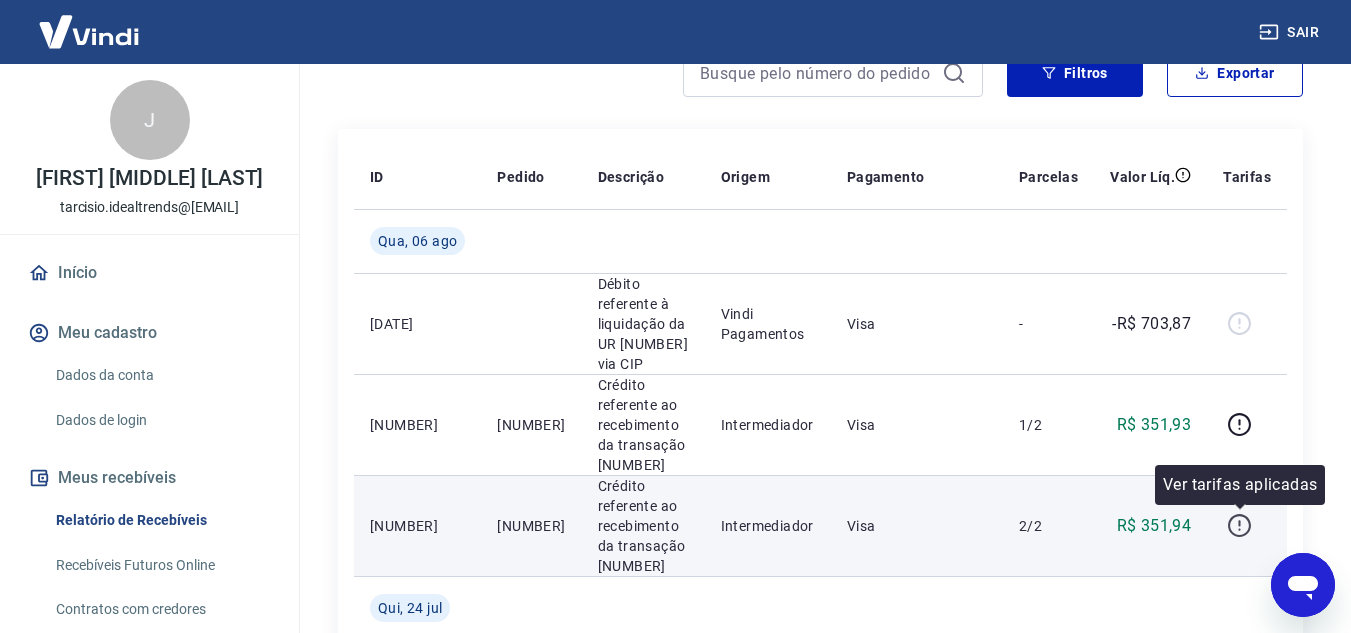 click 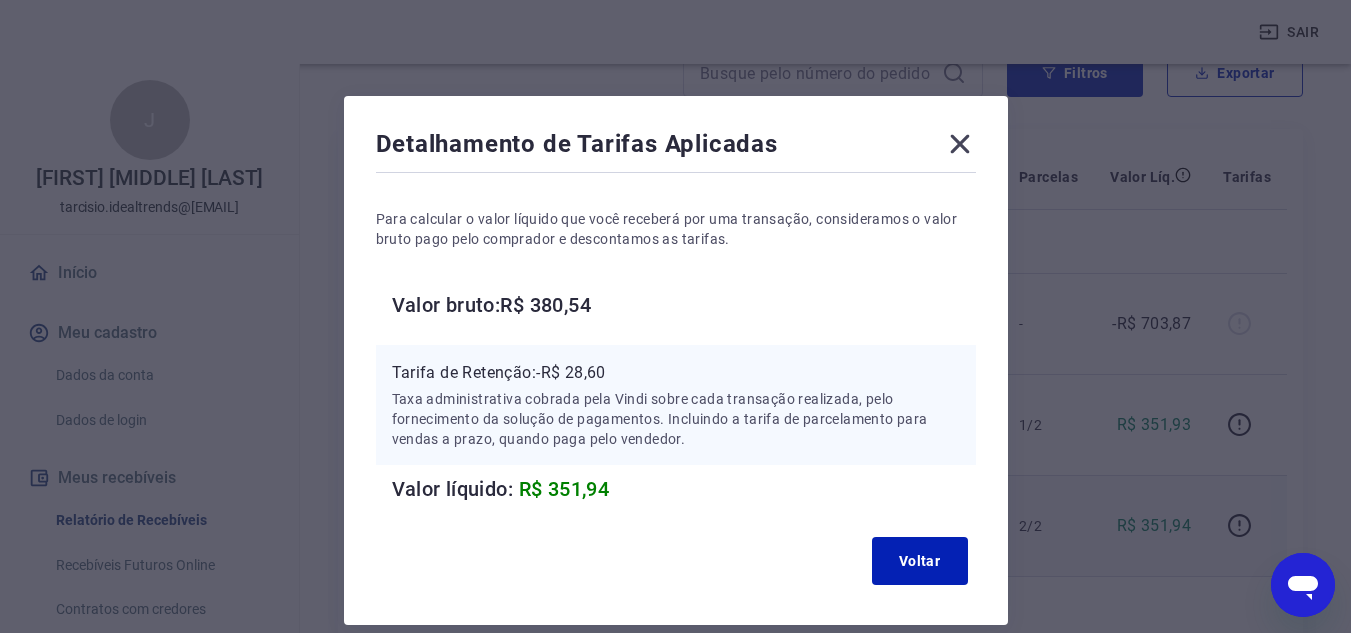 click 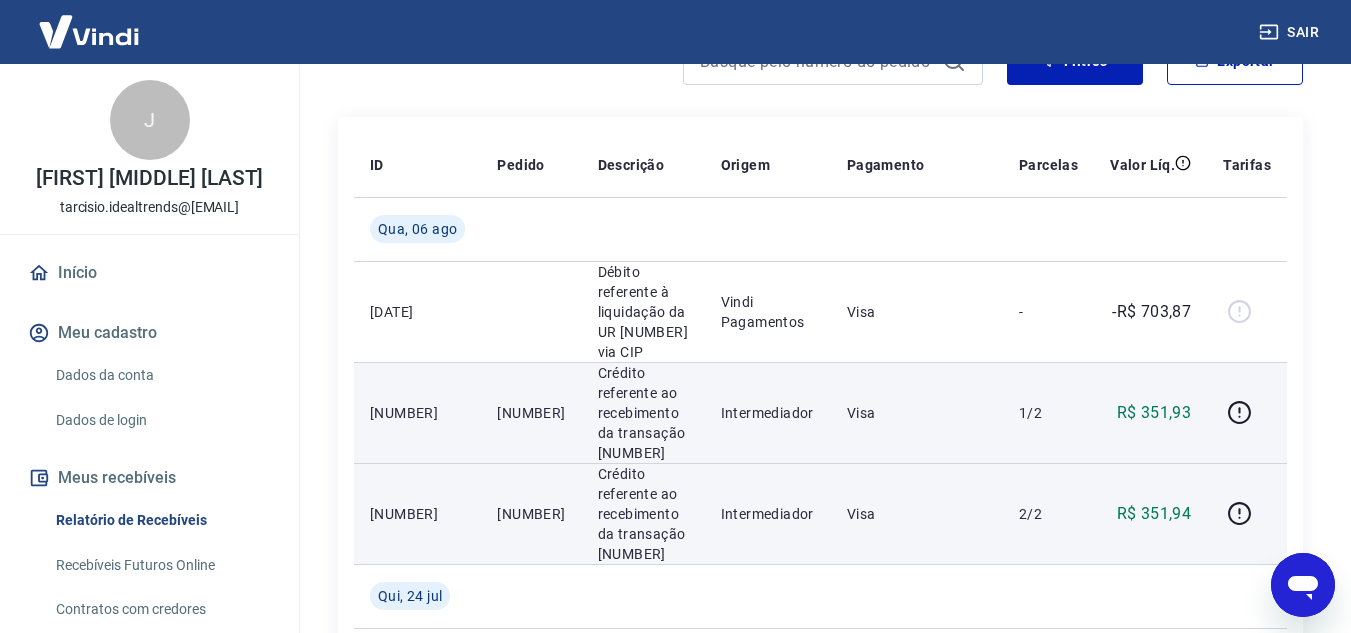 scroll, scrollTop: 200, scrollLeft: 0, axis: vertical 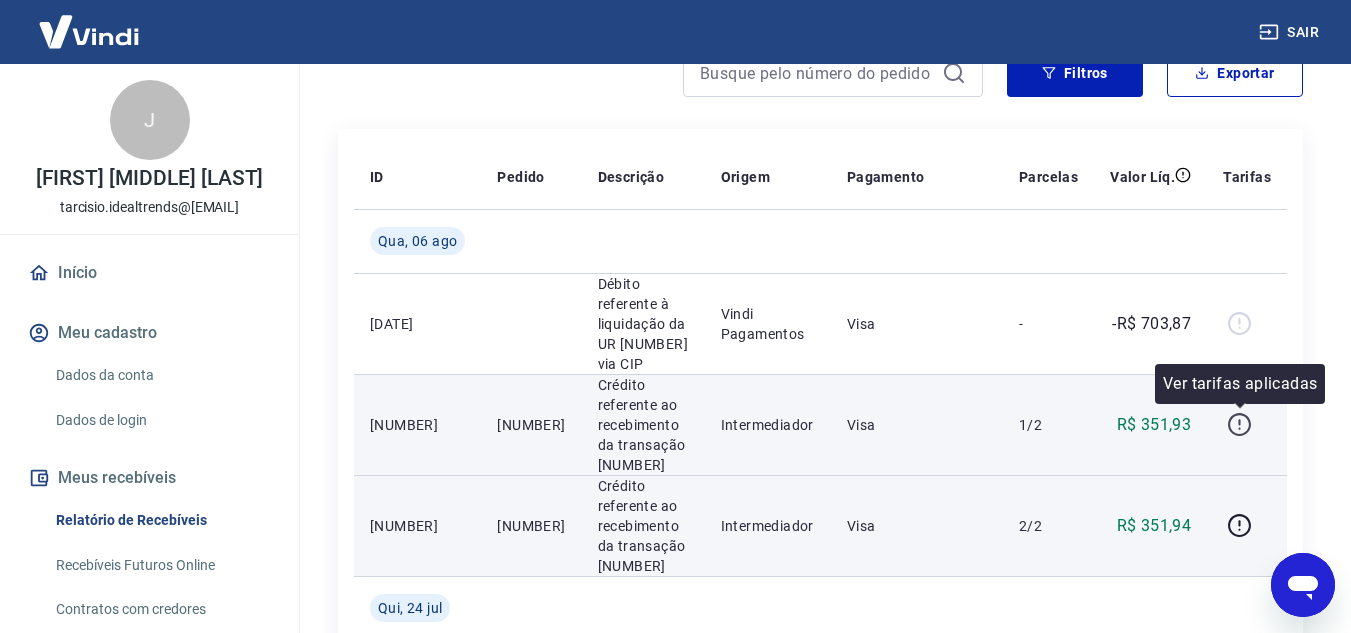click 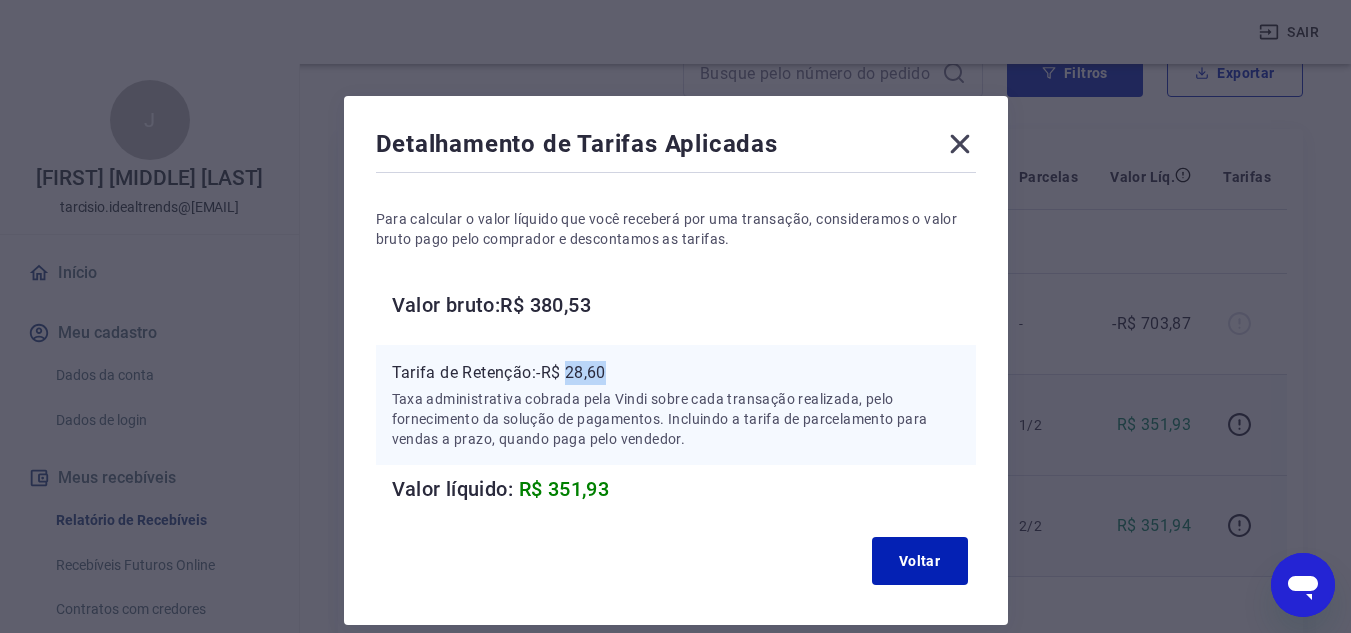 drag, startPoint x: 574, startPoint y: 369, endPoint x: 627, endPoint y: 367, distance: 53.037724 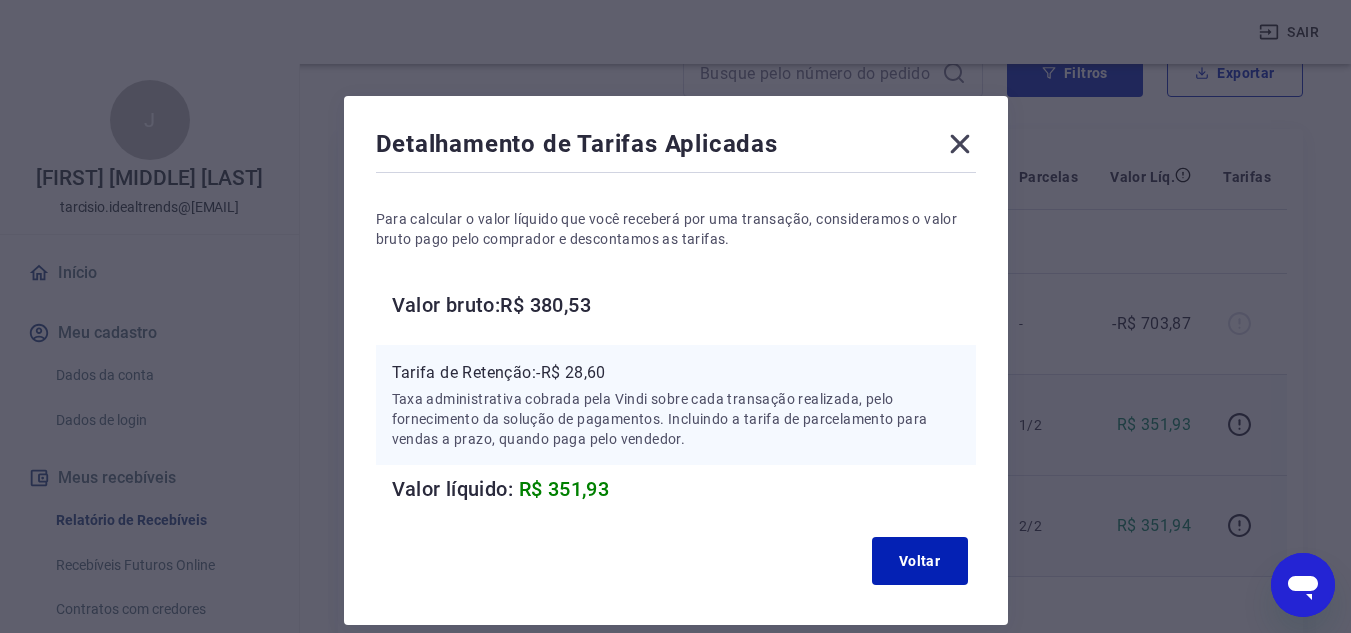 click on "Detalhamento de Tarifas Aplicadas" at bounding box center [676, 148] 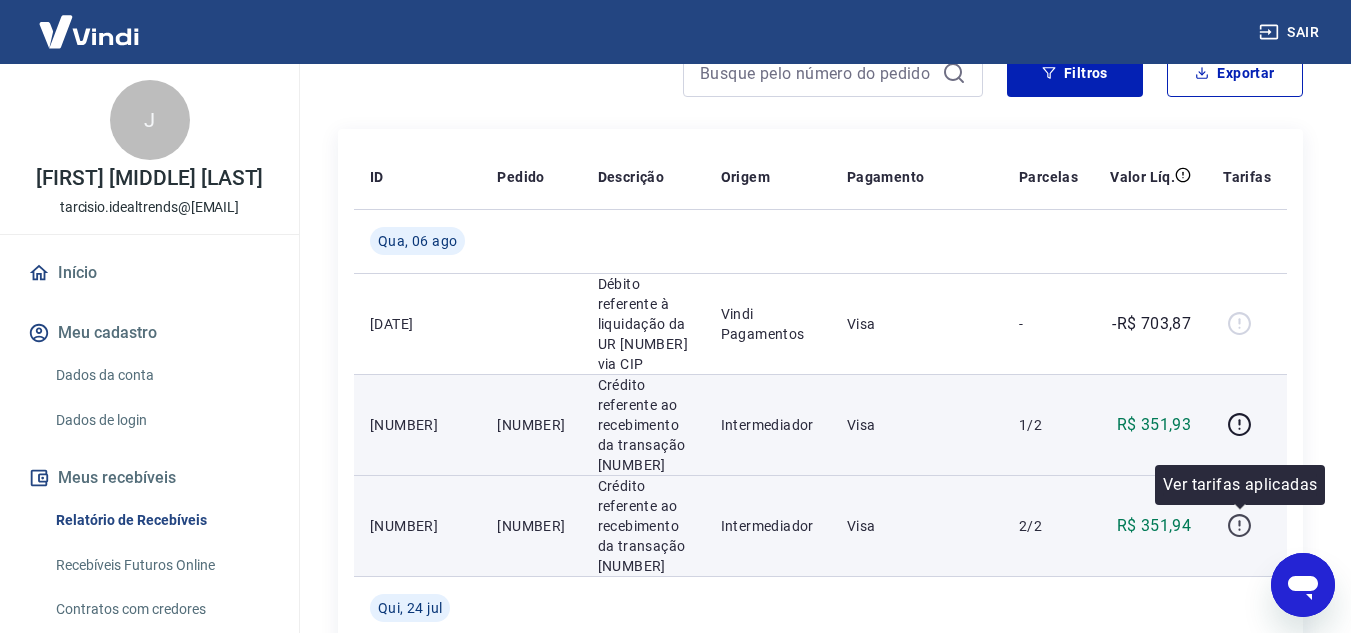 click 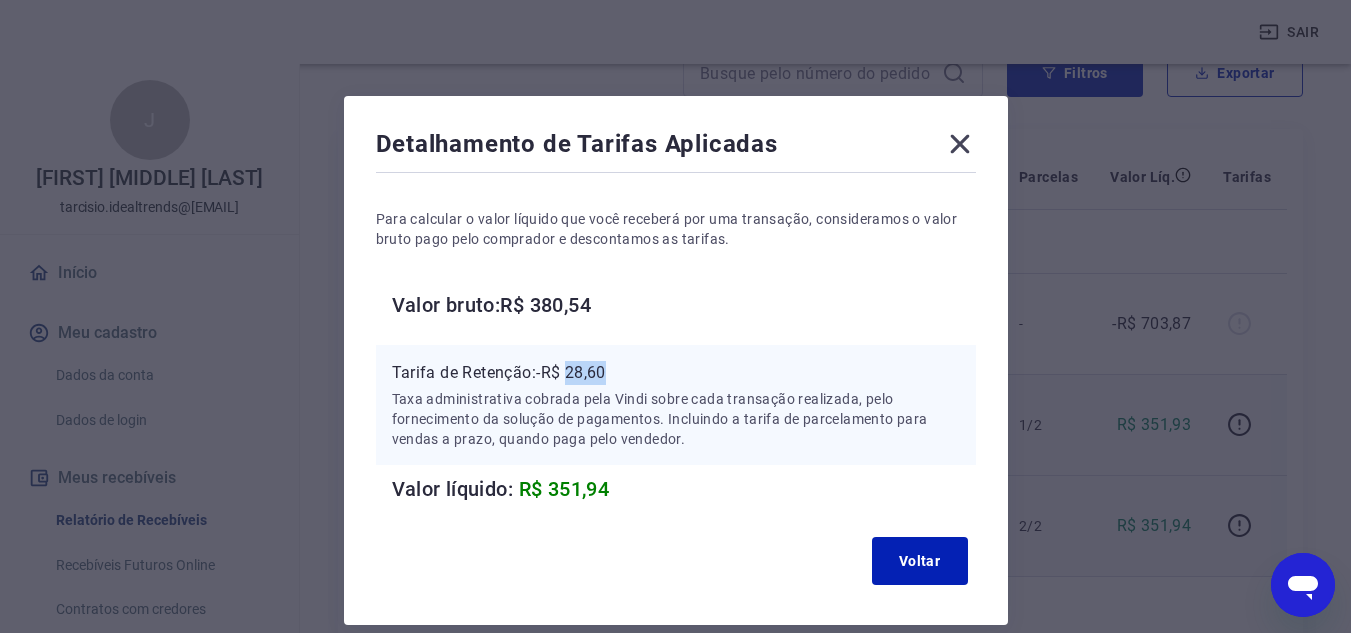 drag, startPoint x: 568, startPoint y: 372, endPoint x: 617, endPoint y: 373, distance: 49.010204 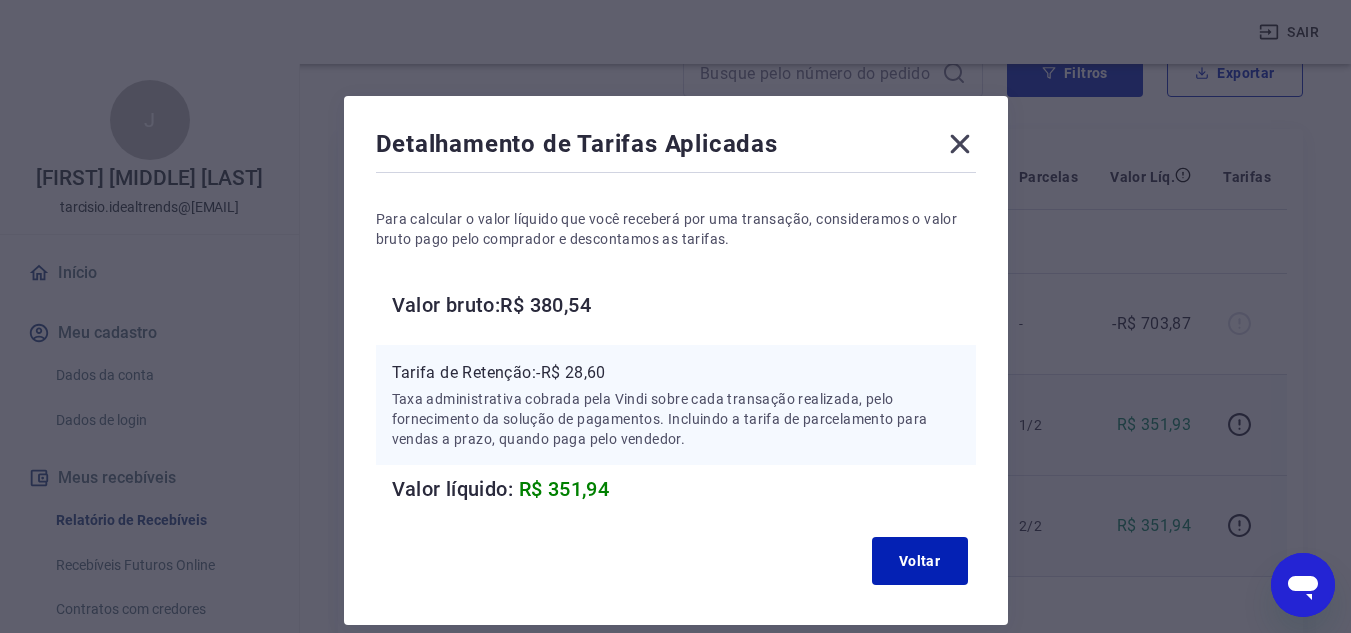 click 